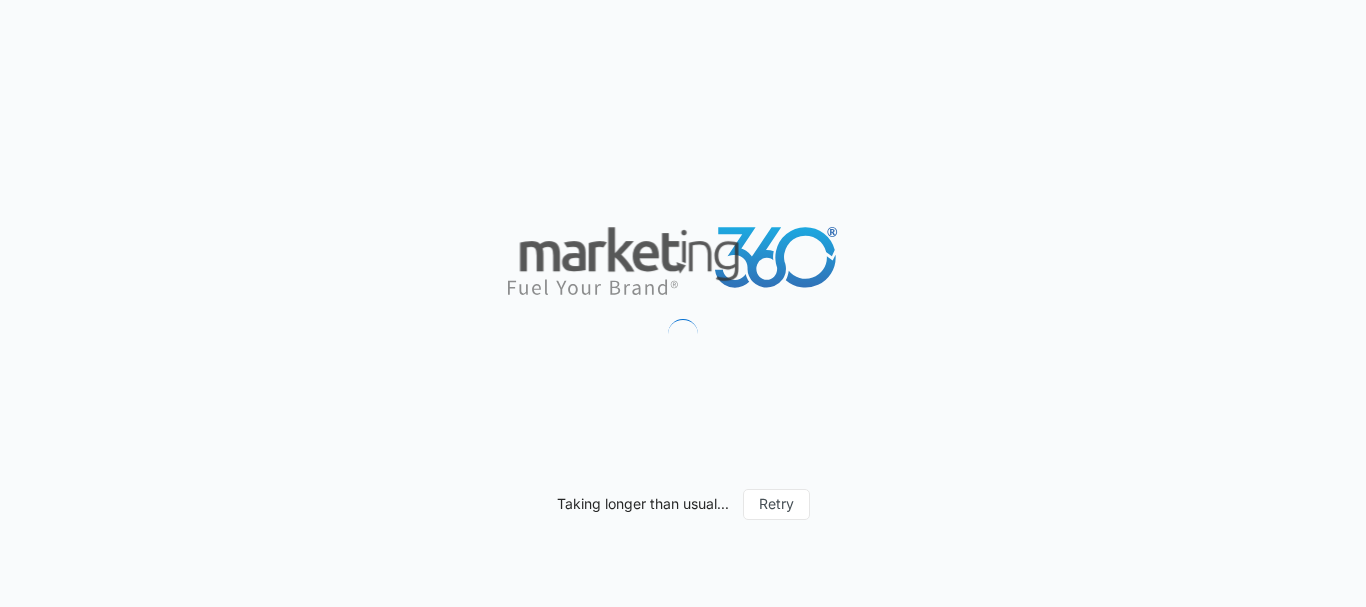 scroll, scrollTop: 0, scrollLeft: 0, axis: both 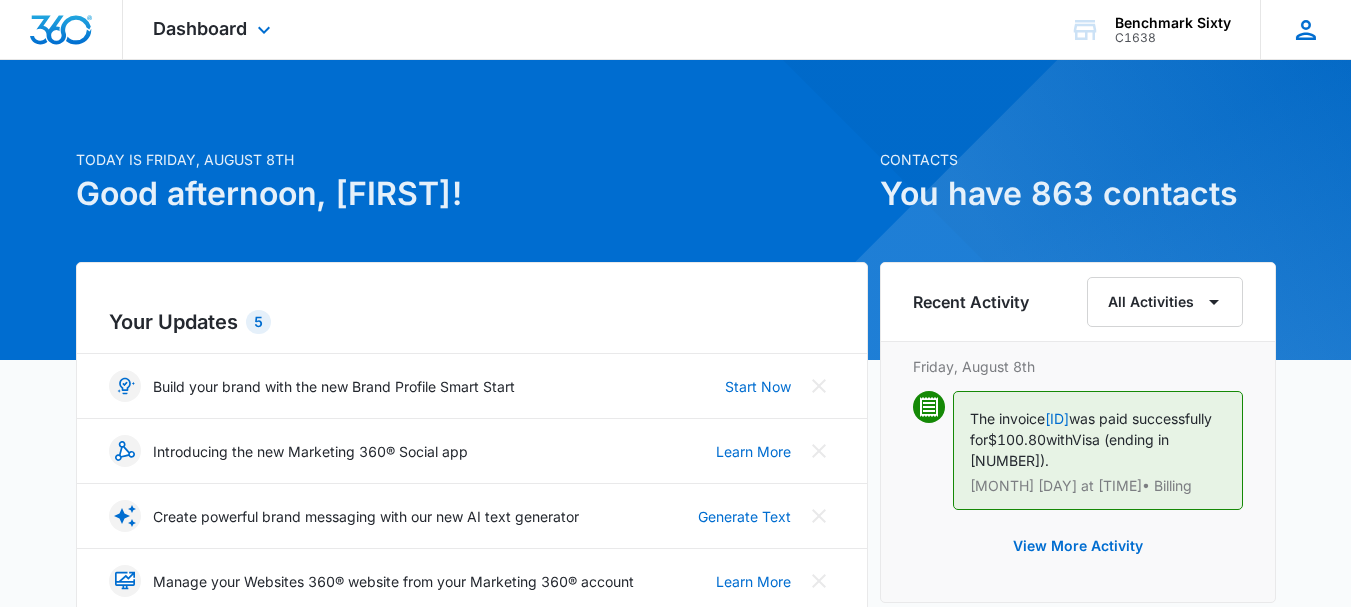 click on "JT Jim Taylor jim@benchmarksixty.com My Profile Notifications Support Logout Terms & Conditions   •   Privacy Policy" at bounding box center [1305, 29] 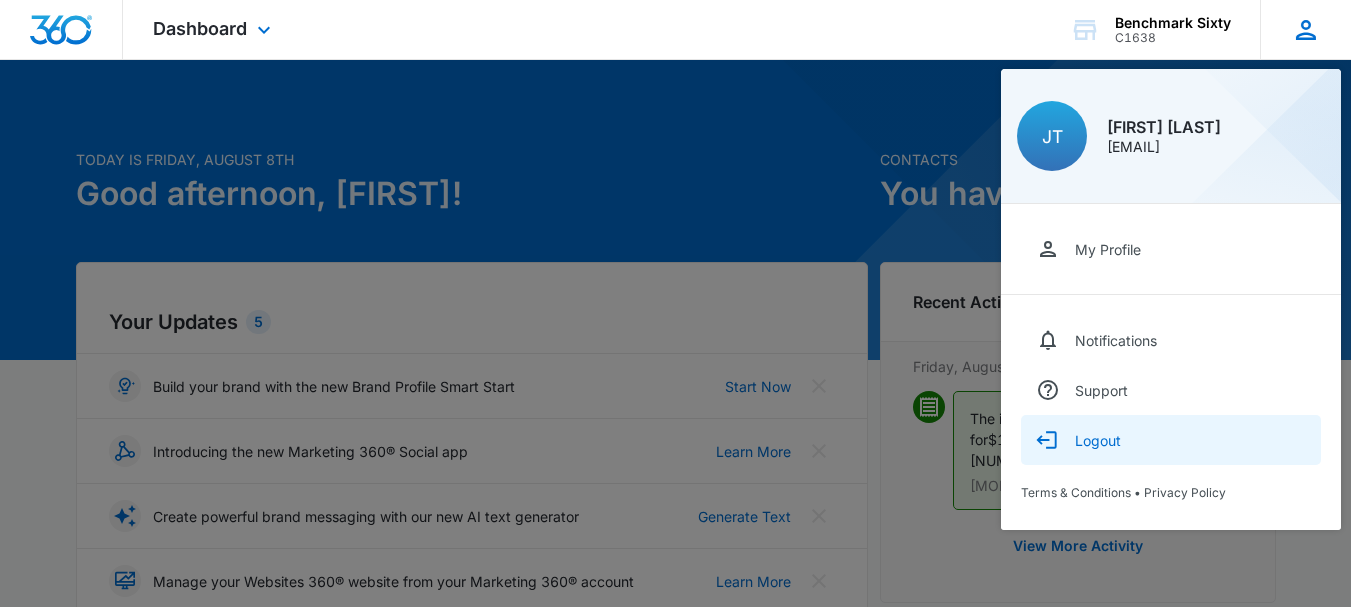 click on "Logout" at bounding box center (1098, 440) 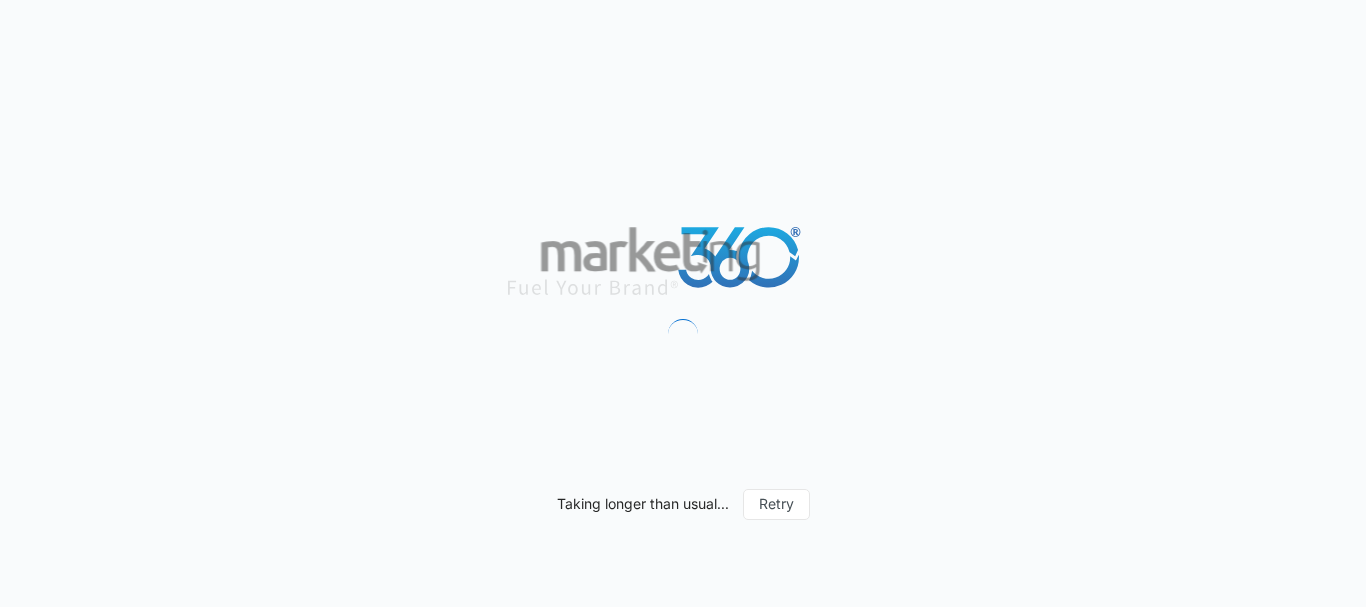 scroll, scrollTop: 0, scrollLeft: 0, axis: both 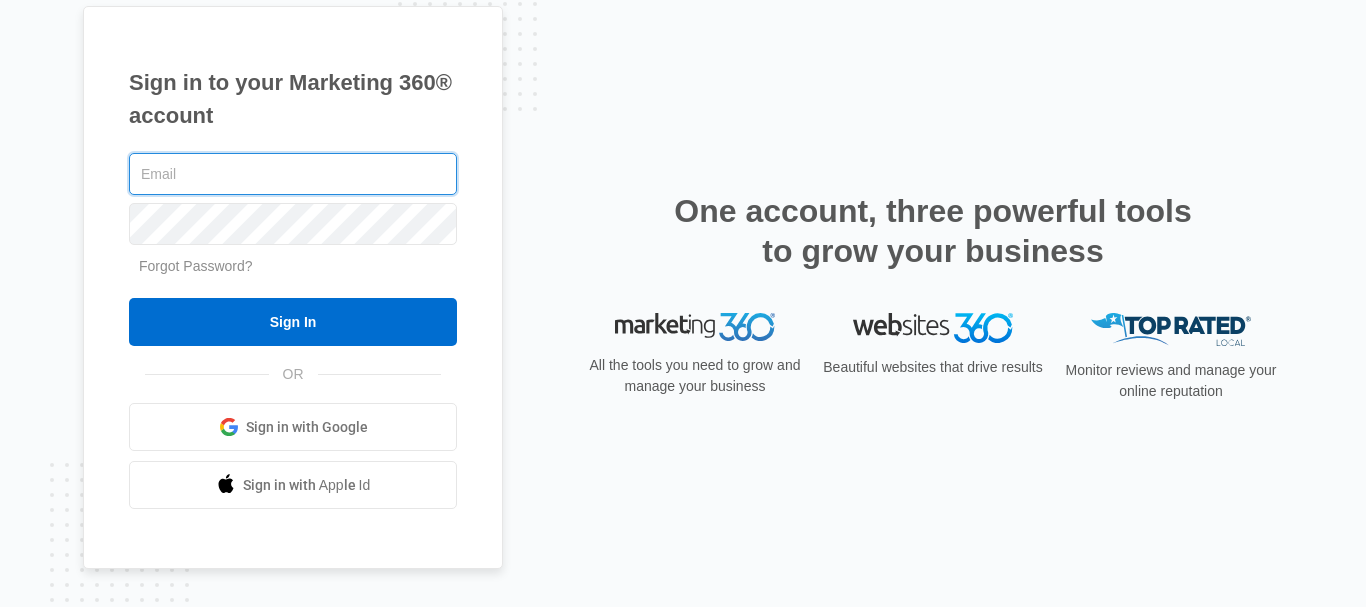 type on "jim@taylorcoconsulting.com" 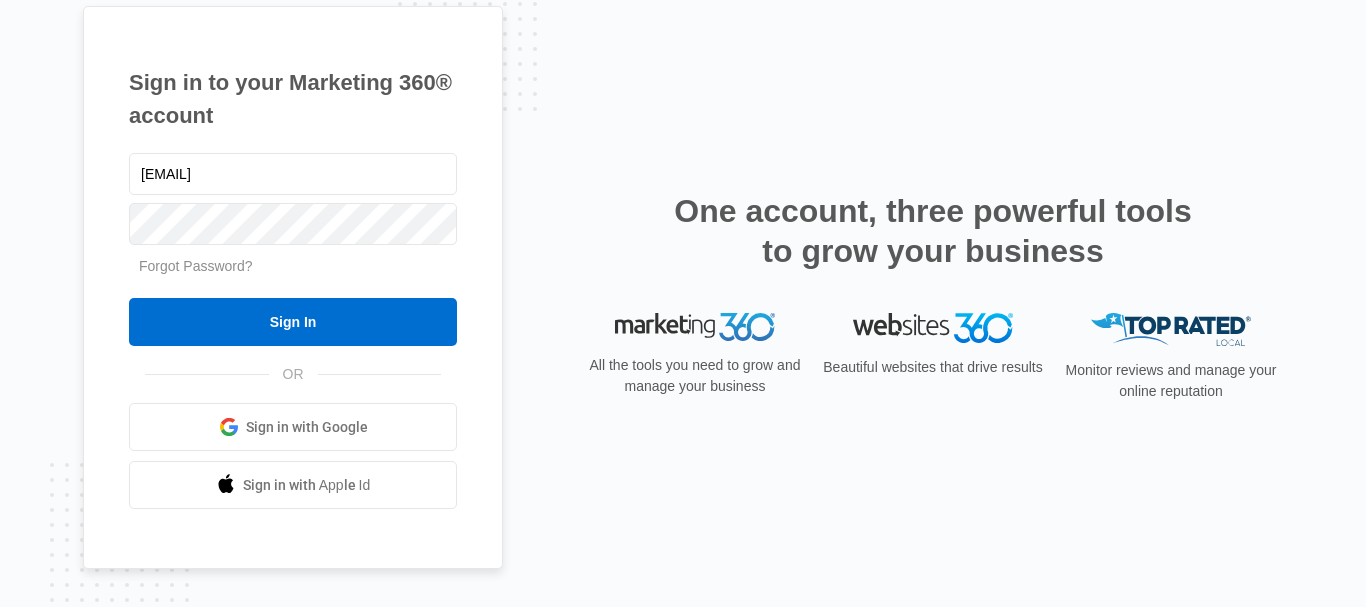 click on "Sign in to your Marketing 360® account
jim@taylorcoconsulting.com
Forgot Password?
Sign In
OR
Sign in with Google
Sign in with Apple Id" at bounding box center [293, 288] 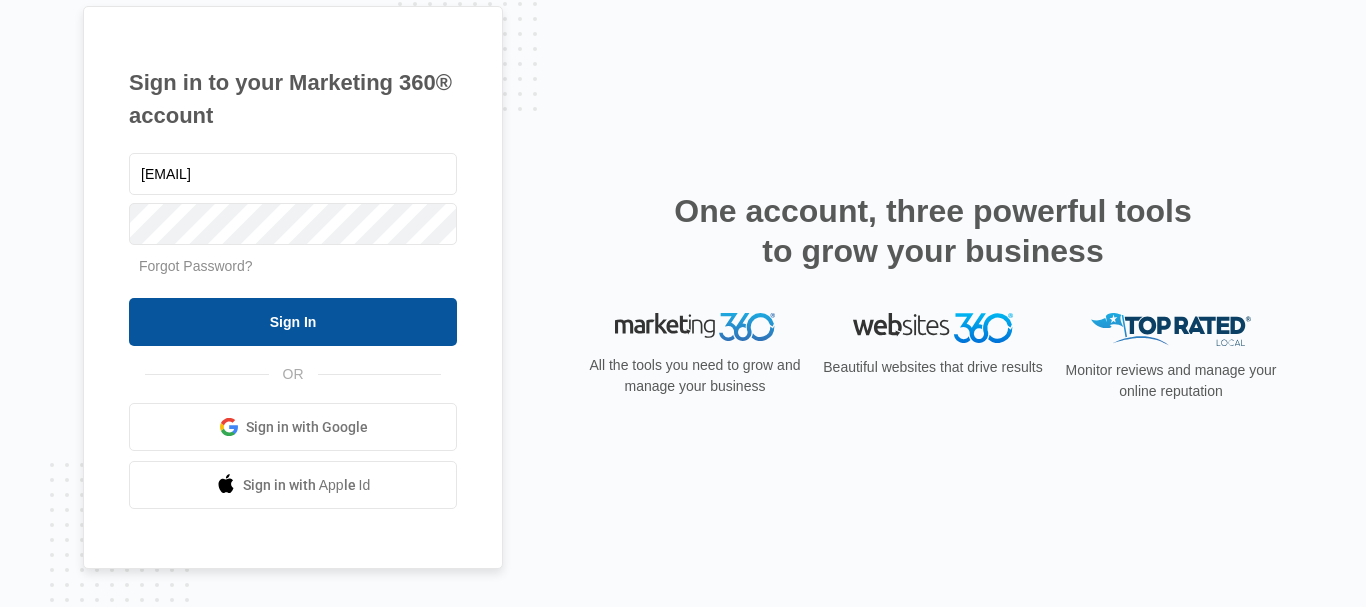 click on "Sign In" at bounding box center (293, 322) 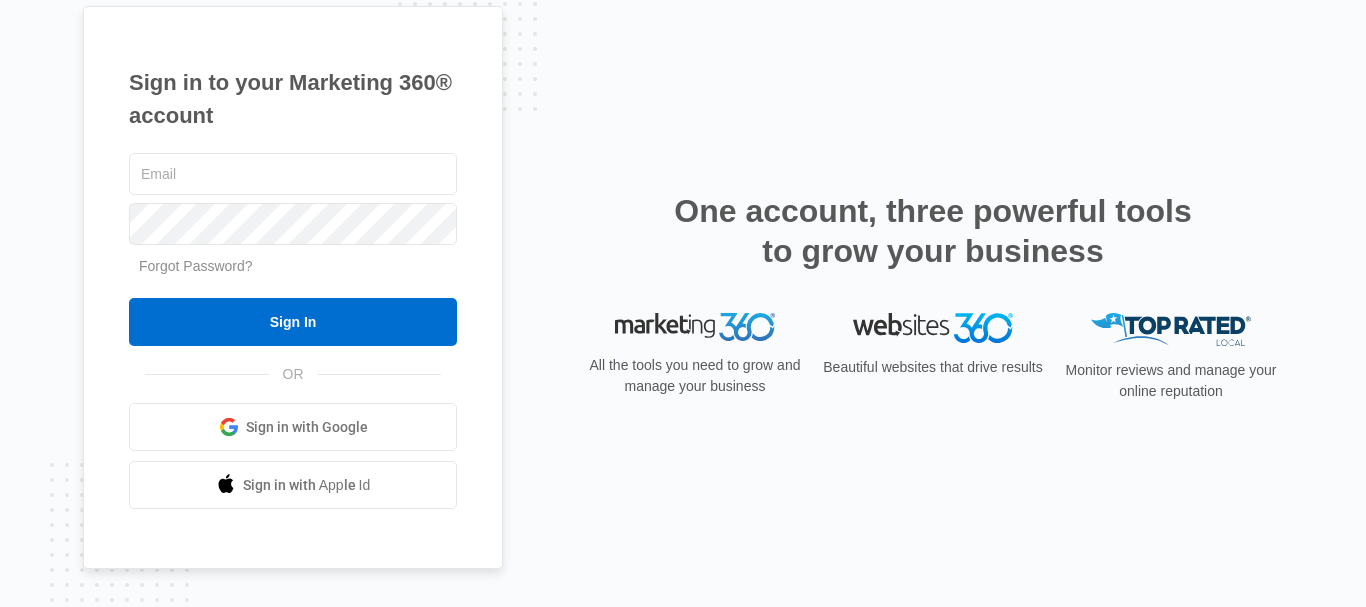 scroll, scrollTop: 0, scrollLeft: 0, axis: both 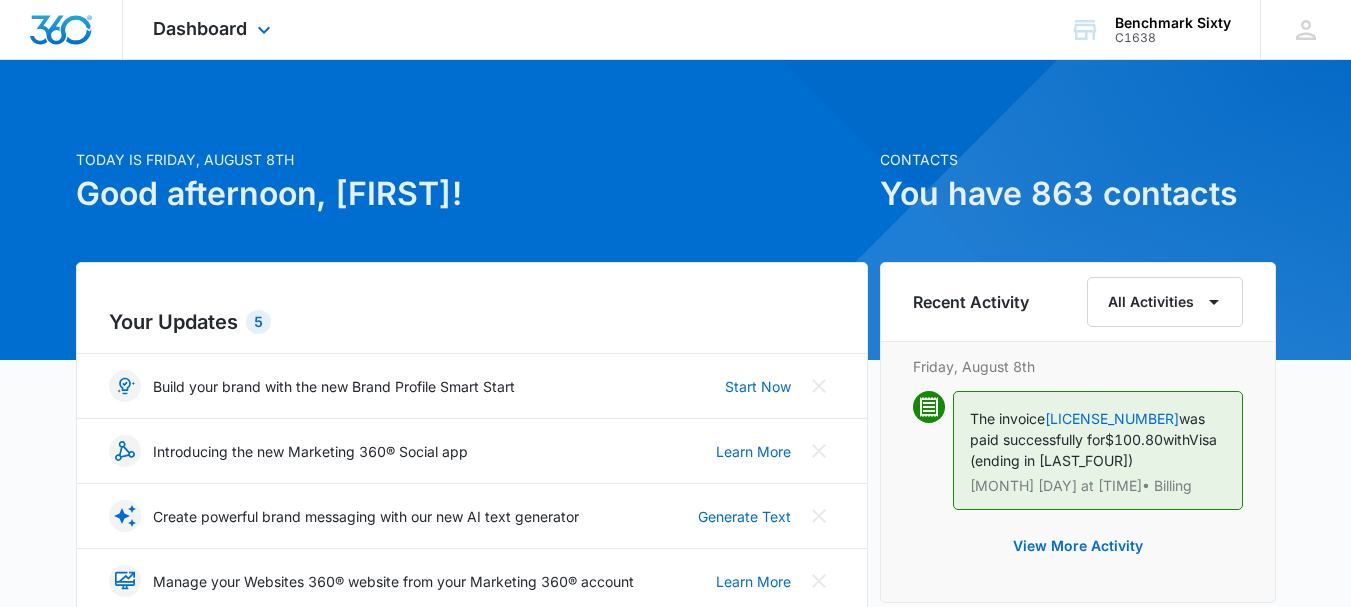 click on "Dashboard Apps Reputation Websites Forms CRM Email Social Payments Content Ads Intelligence Files Brand Settings" at bounding box center (214, 29) 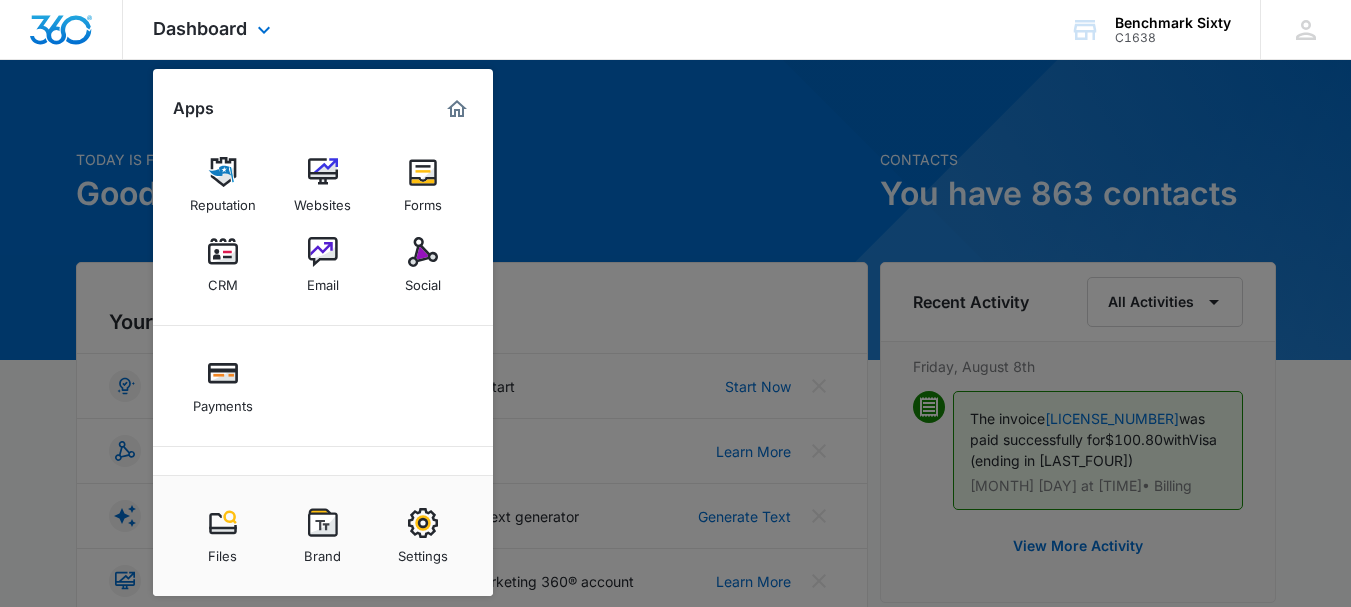 scroll, scrollTop: 93, scrollLeft: 0, axis: vertical 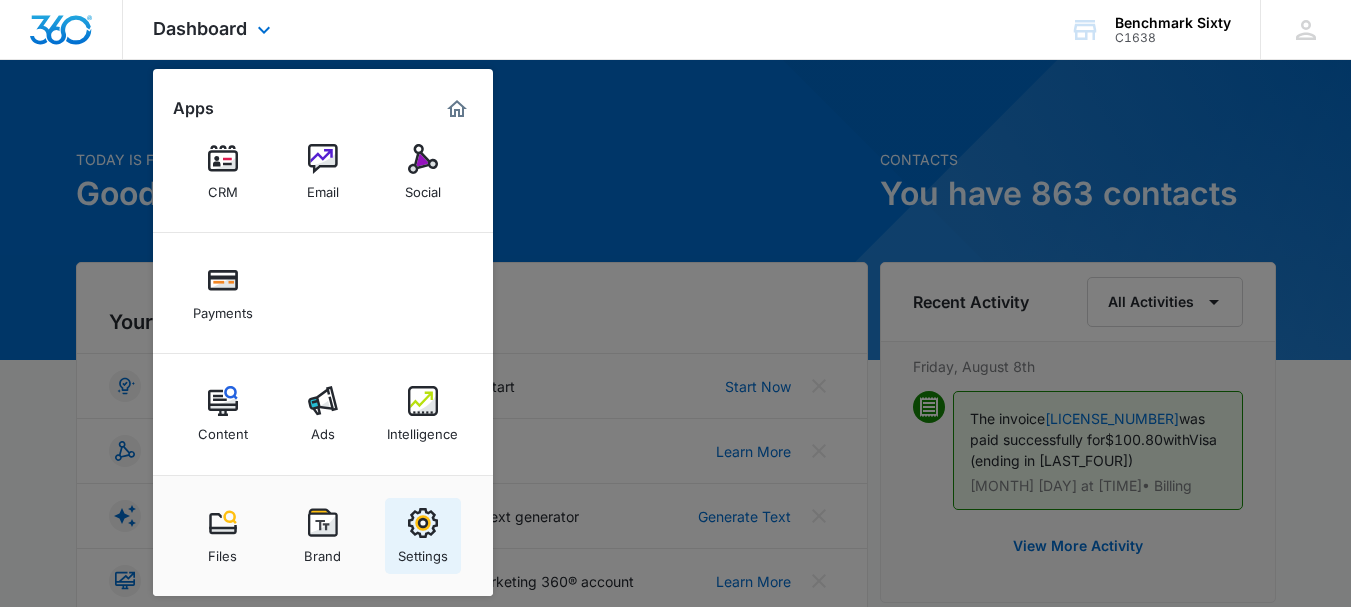 click at bounding box center (423, 523) 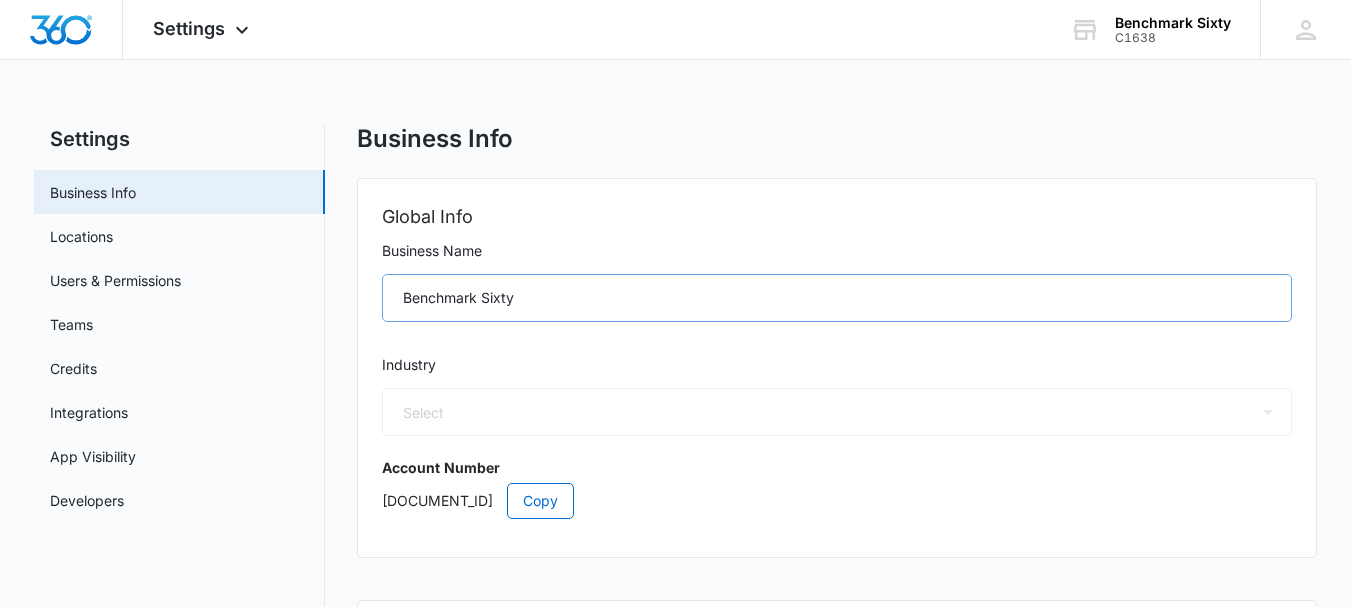 select on "US" 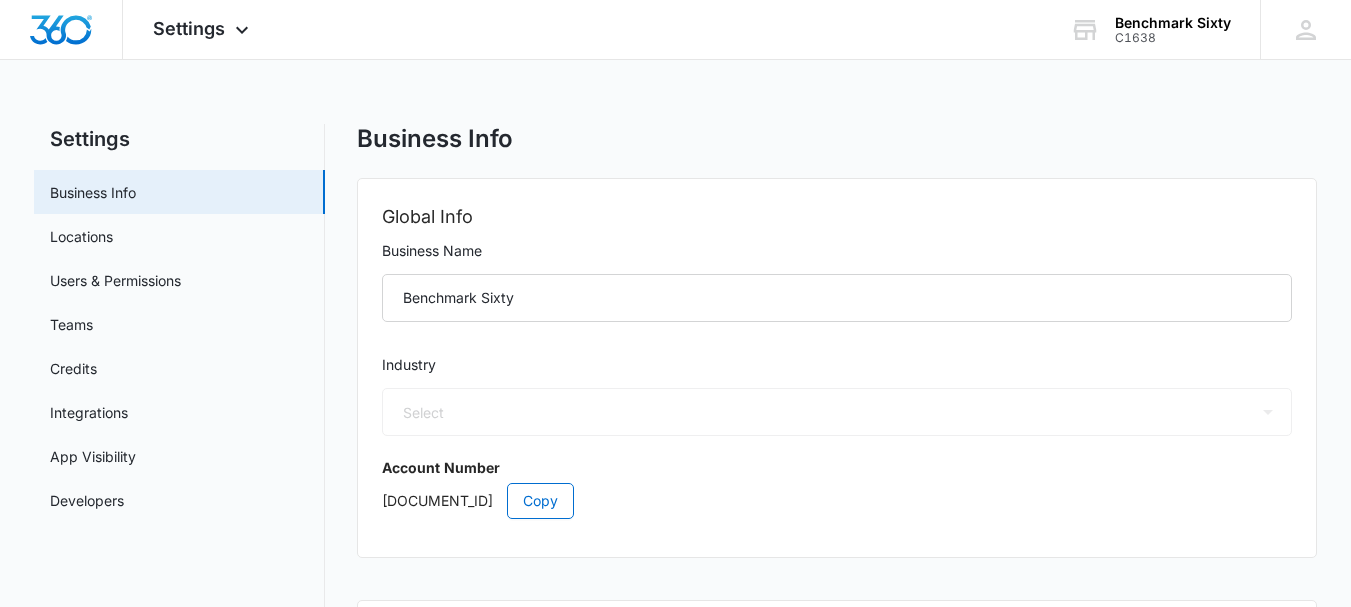 select on "33" 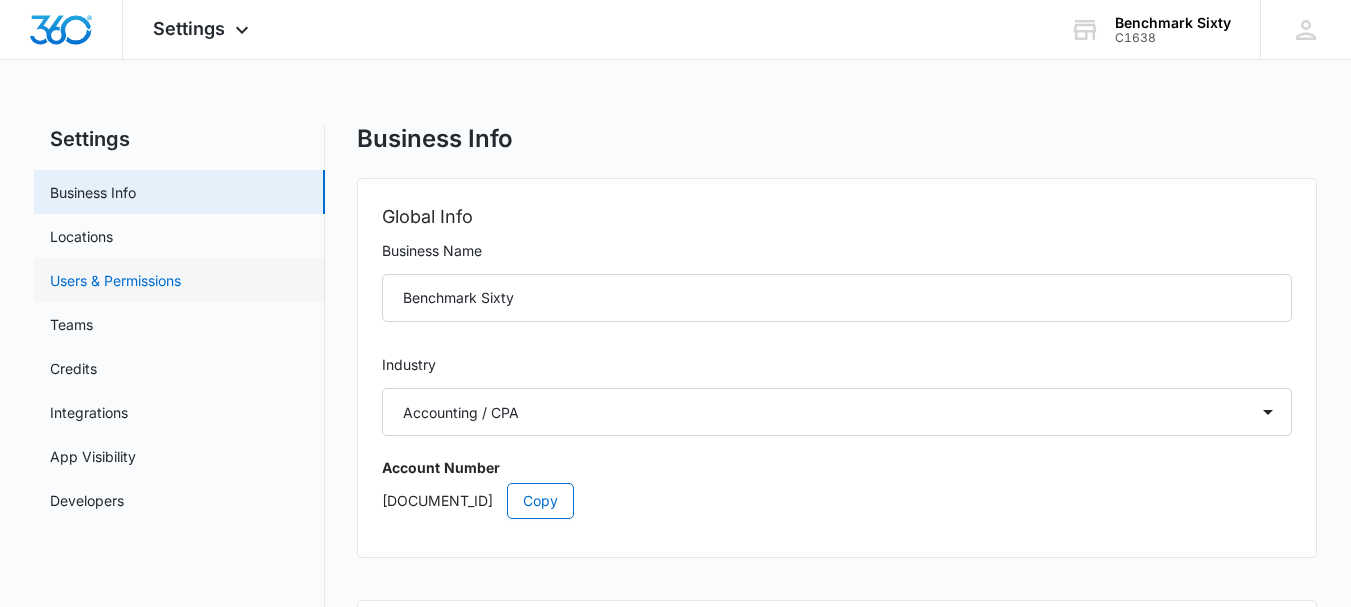 click on "Users & Permissions" at bounding box center (115, 280) 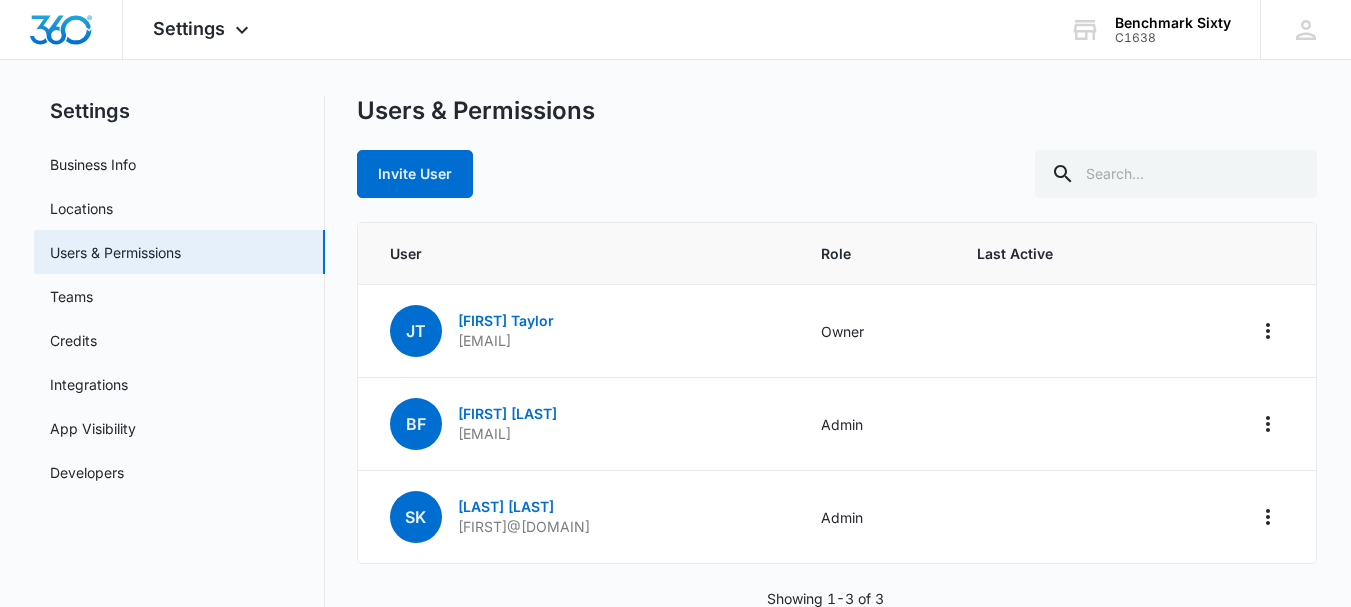 scroll, scrollTop: 78, scrollLeft: 0, axis: vertical 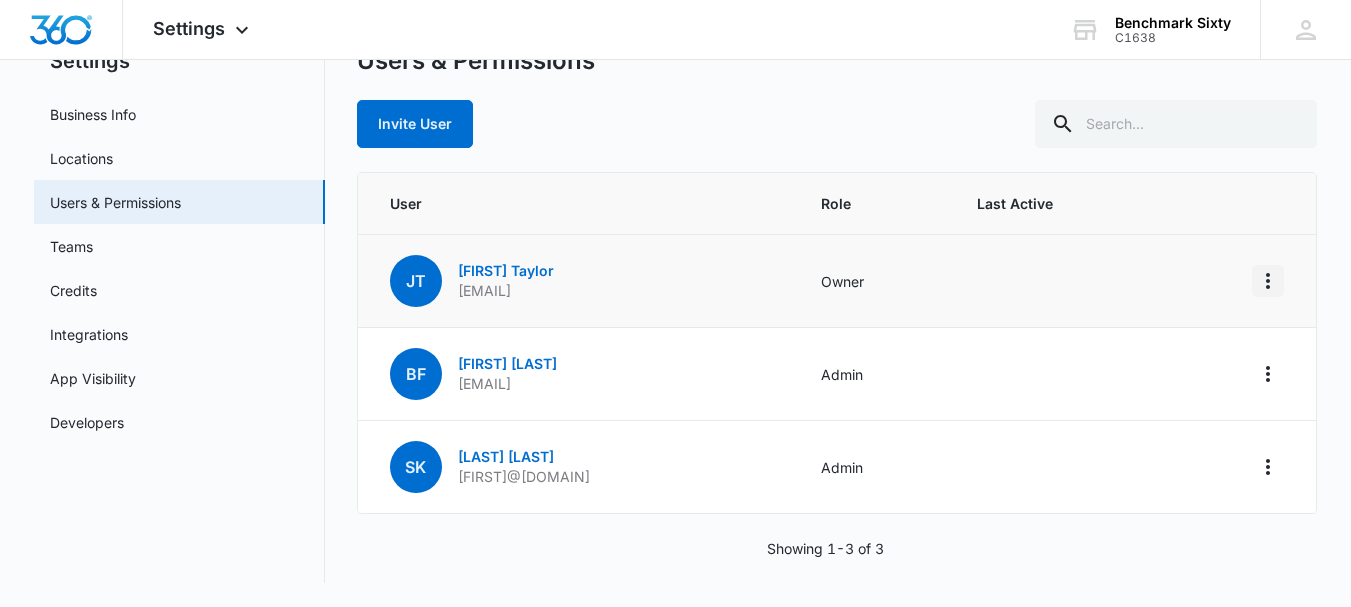 click 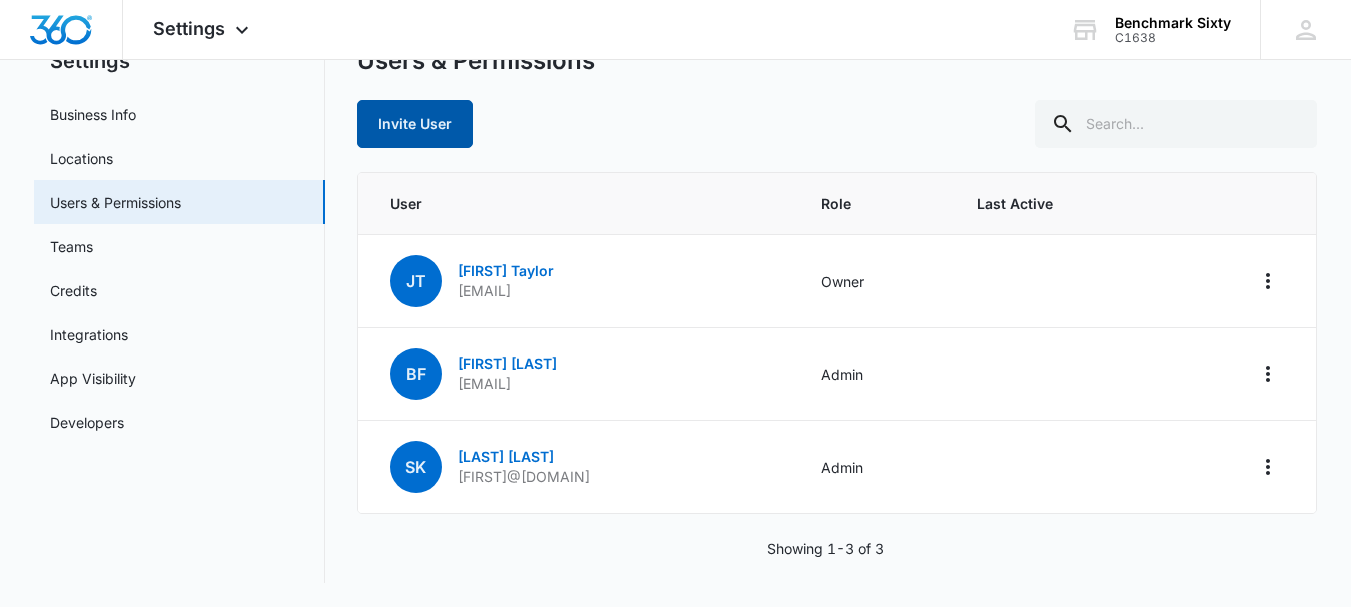 click on "Invite User" at bounding box center (415, 124) 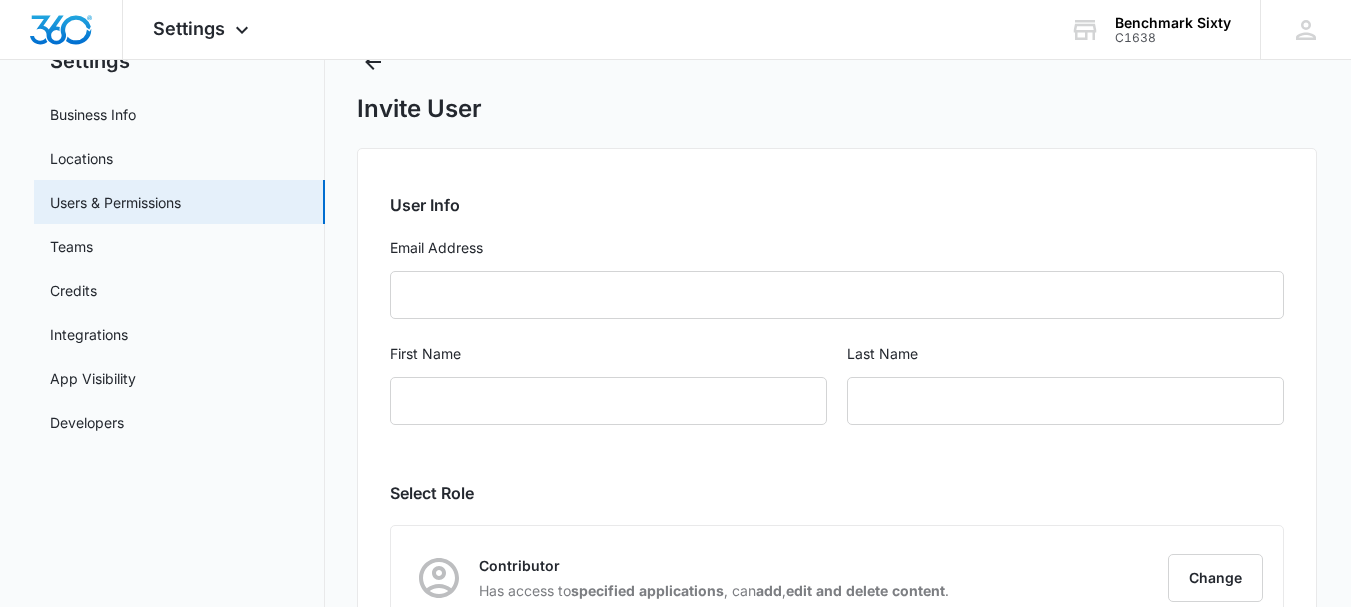 scroll, scrollTop: 0, scrollLeft: 0, axis: both 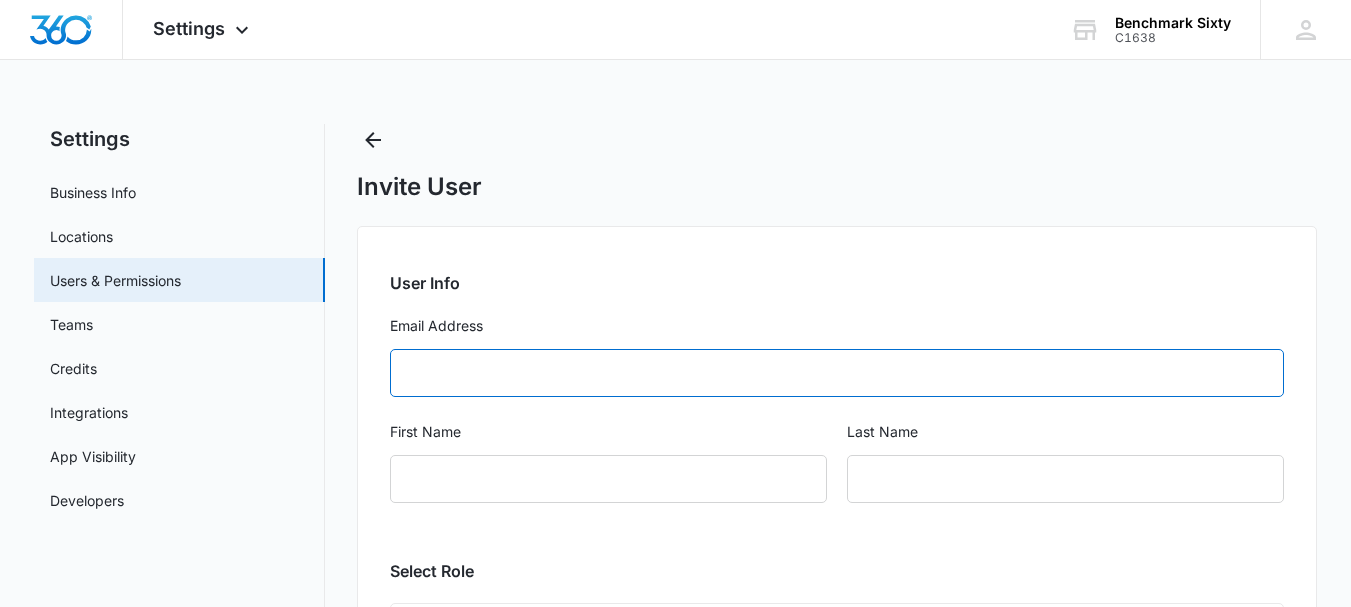 click on "Email Address" at bounding box center (837, 373) 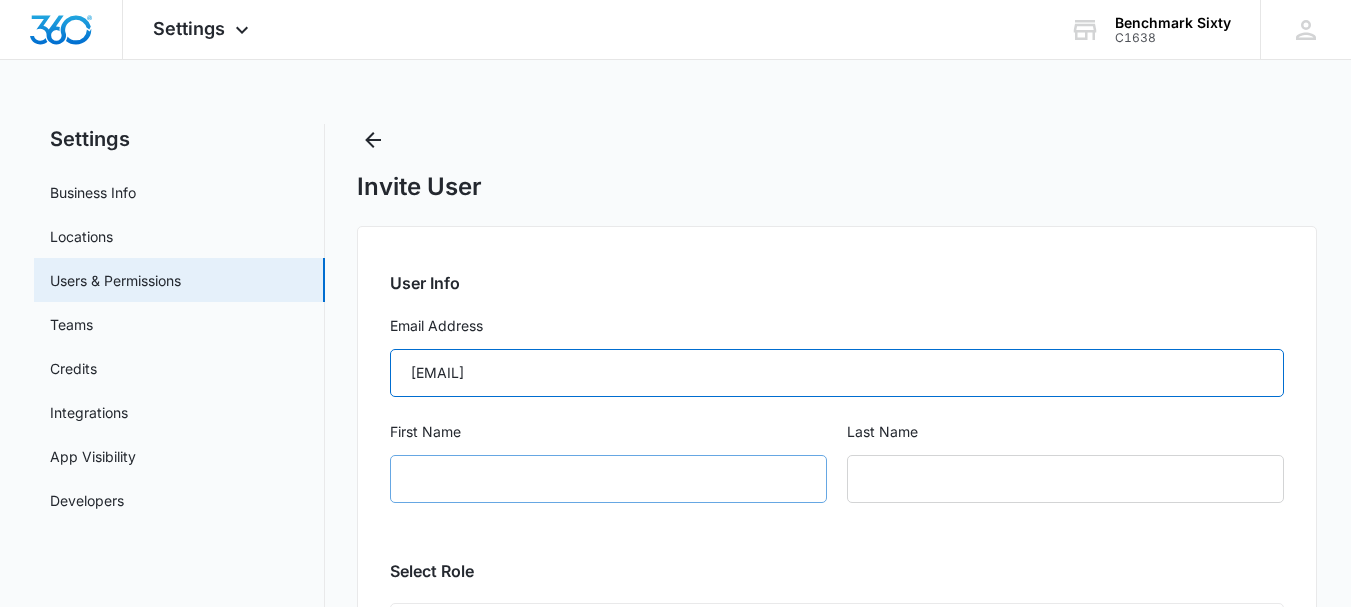 type on "[EMAIL]" 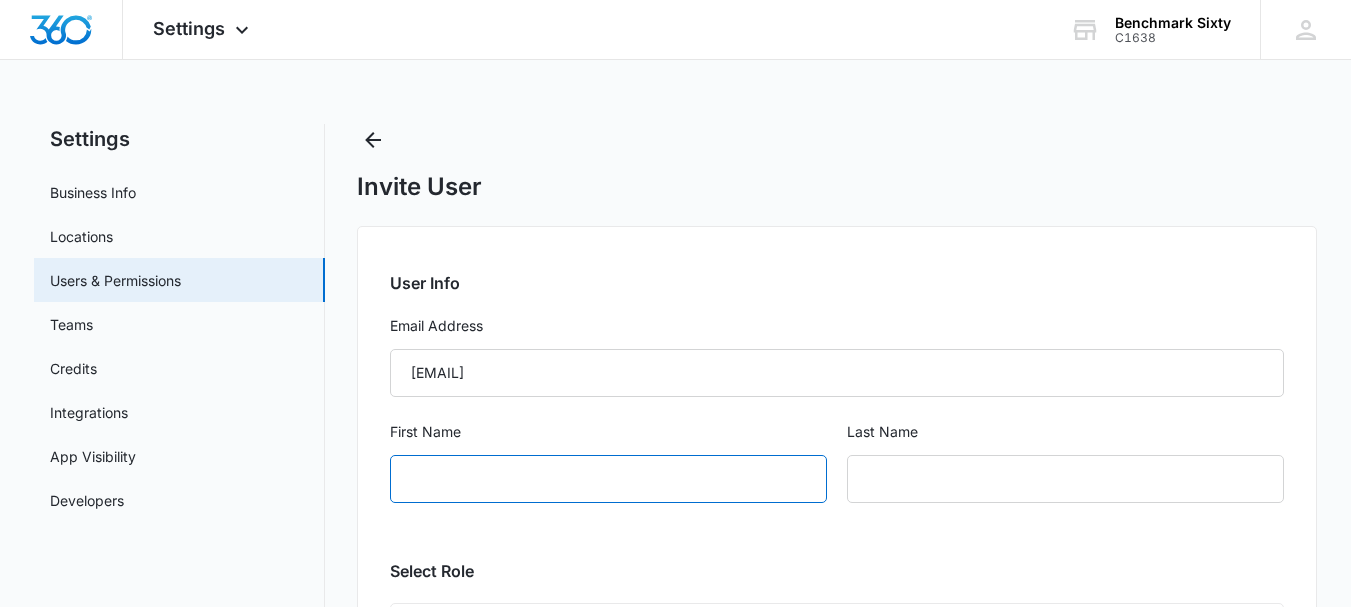 click on "First Name" at bounding box center [608, 479] 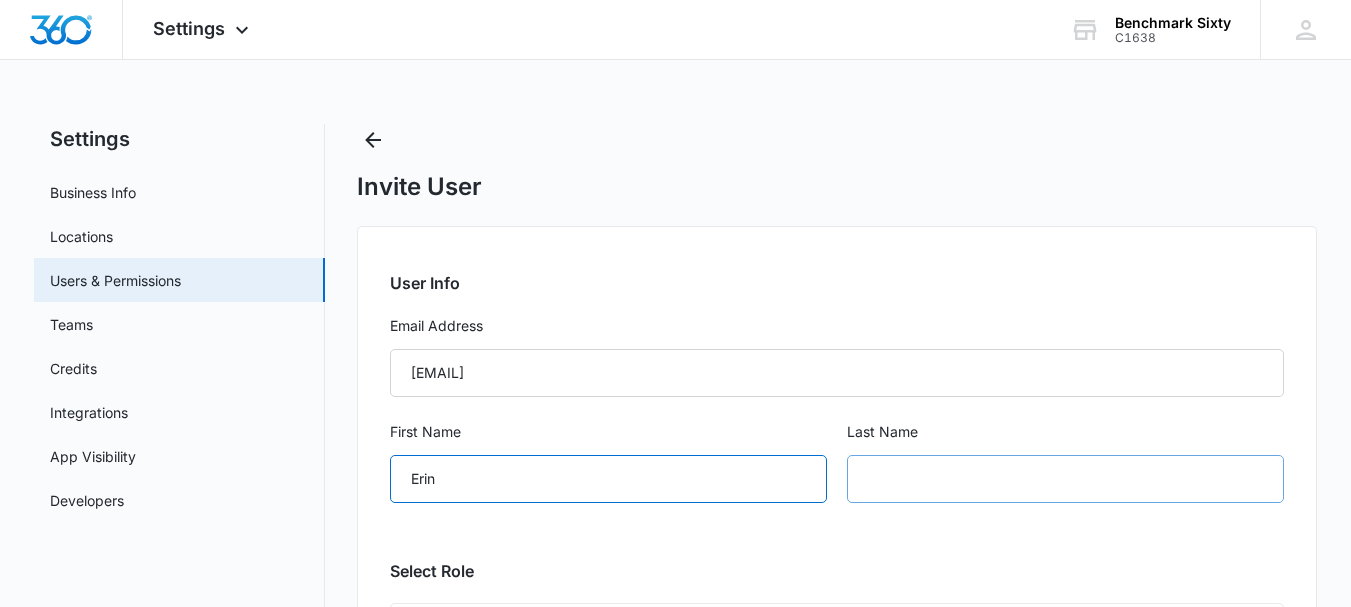 type on "Erin" 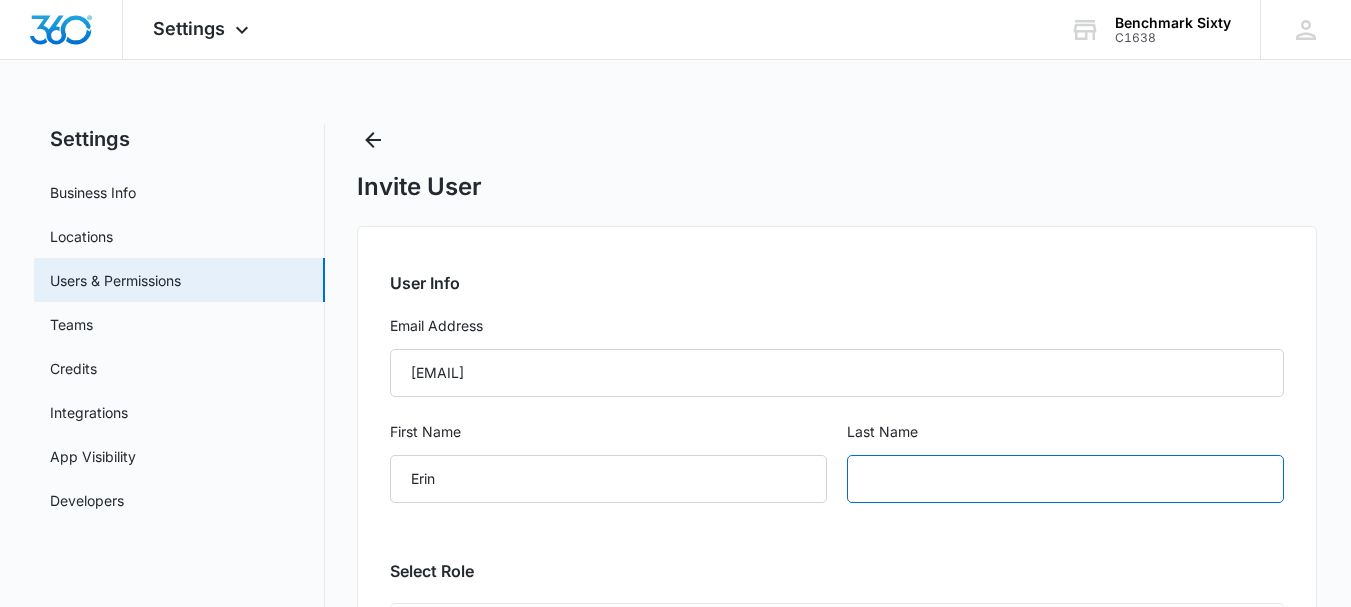 click at bounding box center (1065, 479) 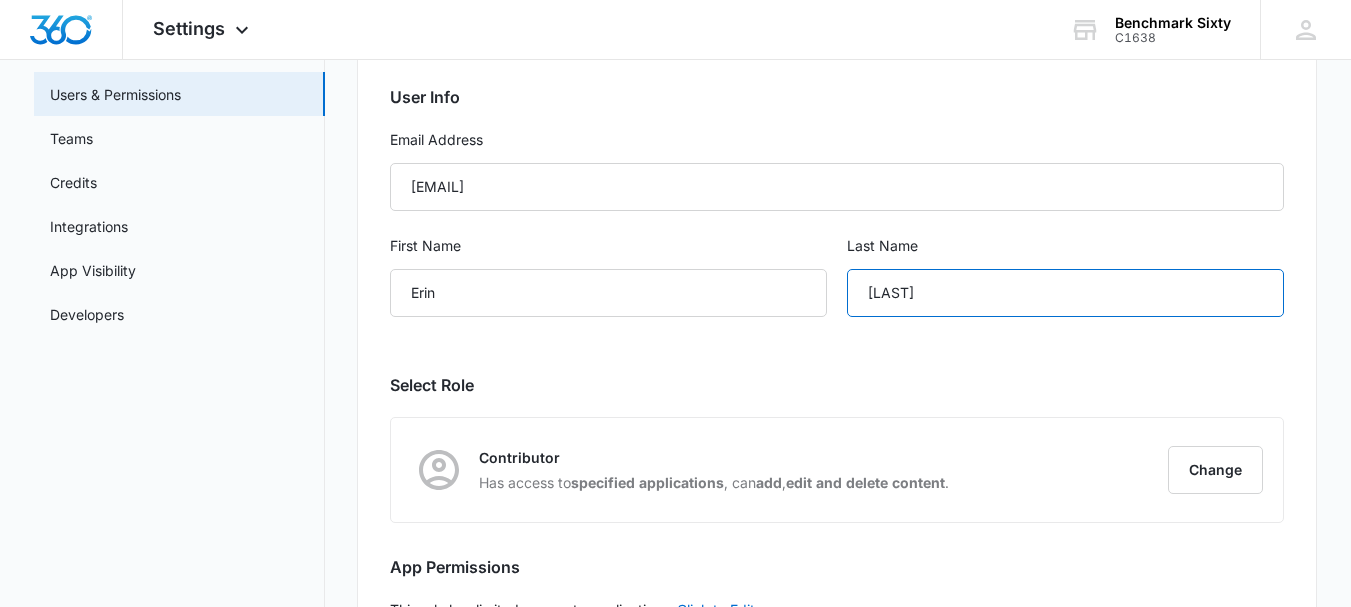 scroll, scrollTop: 187, scrollLeft: 0, axis: vertical 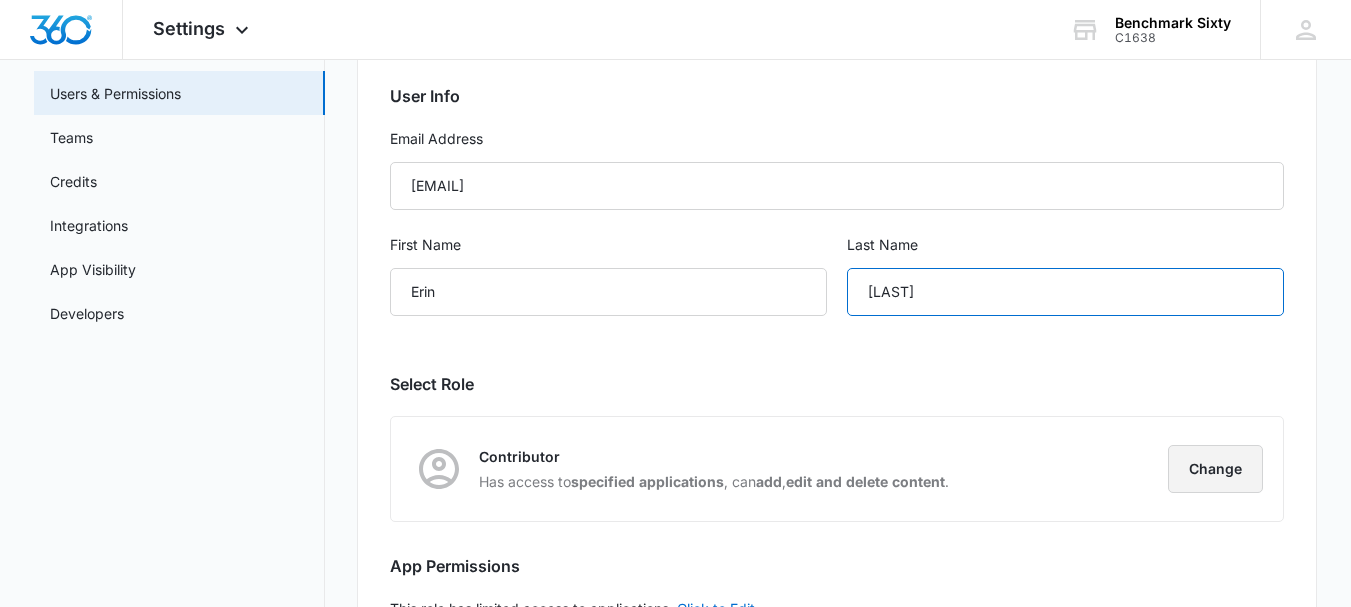 type on "[LAST]" 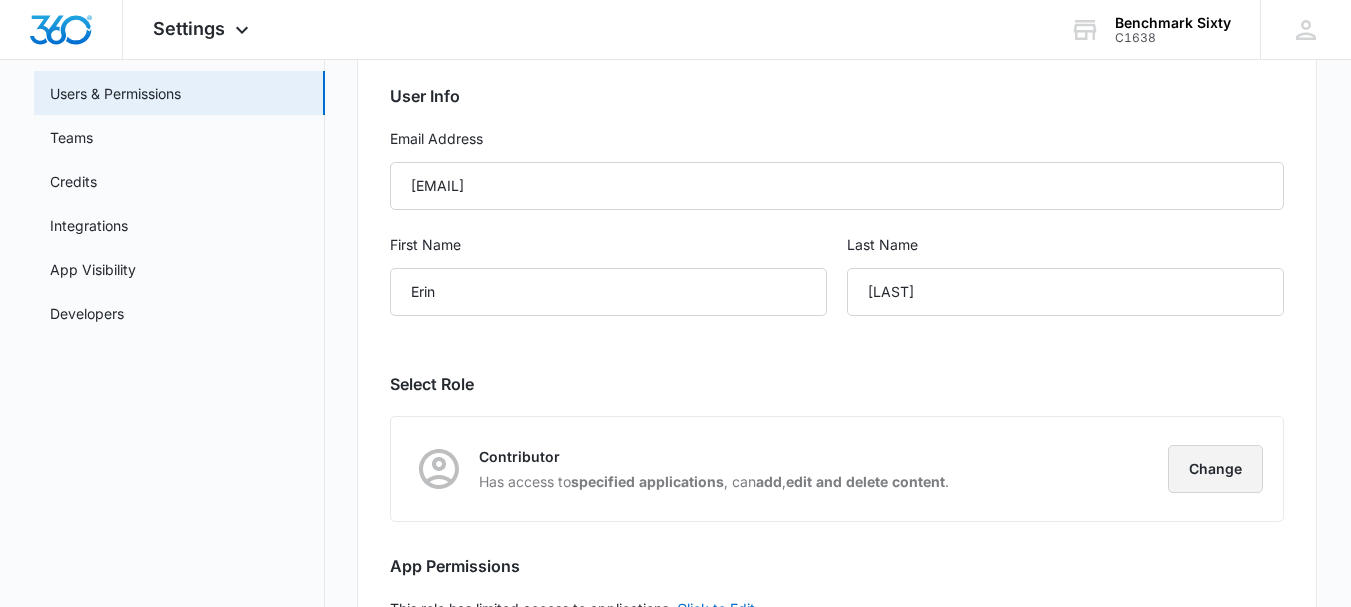click on "Change" at bounding box center [1215, 469] 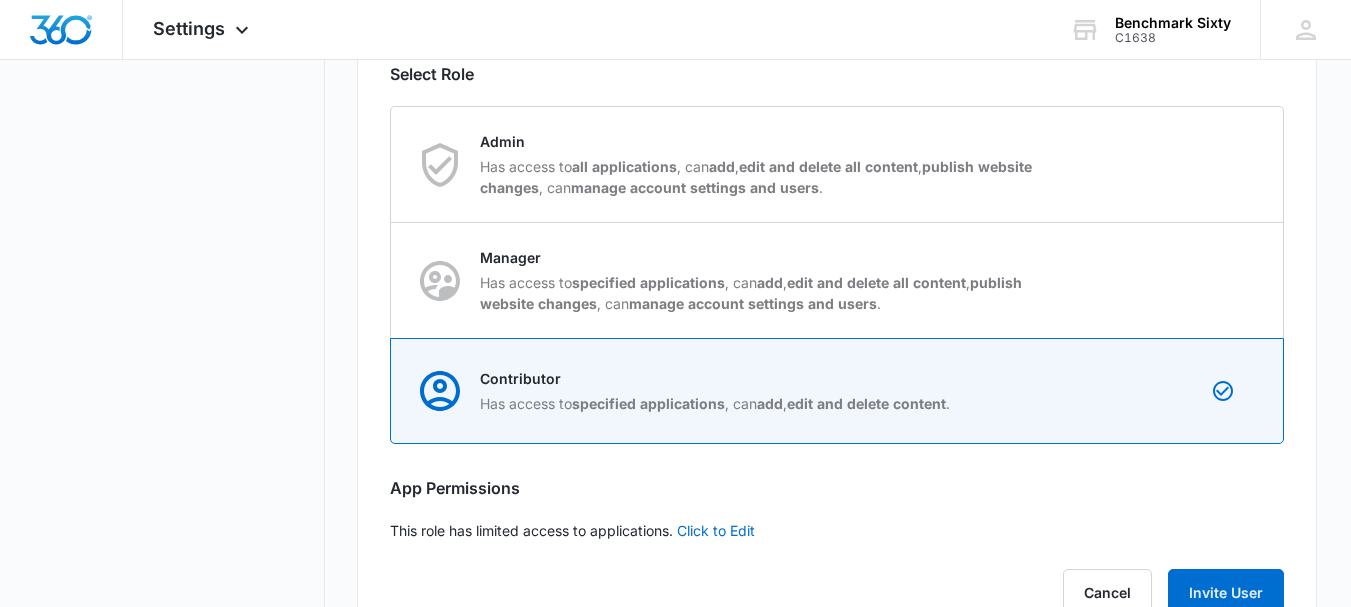 scroll, scrollTop: 501, scrollLeft: 0, axis: vertical 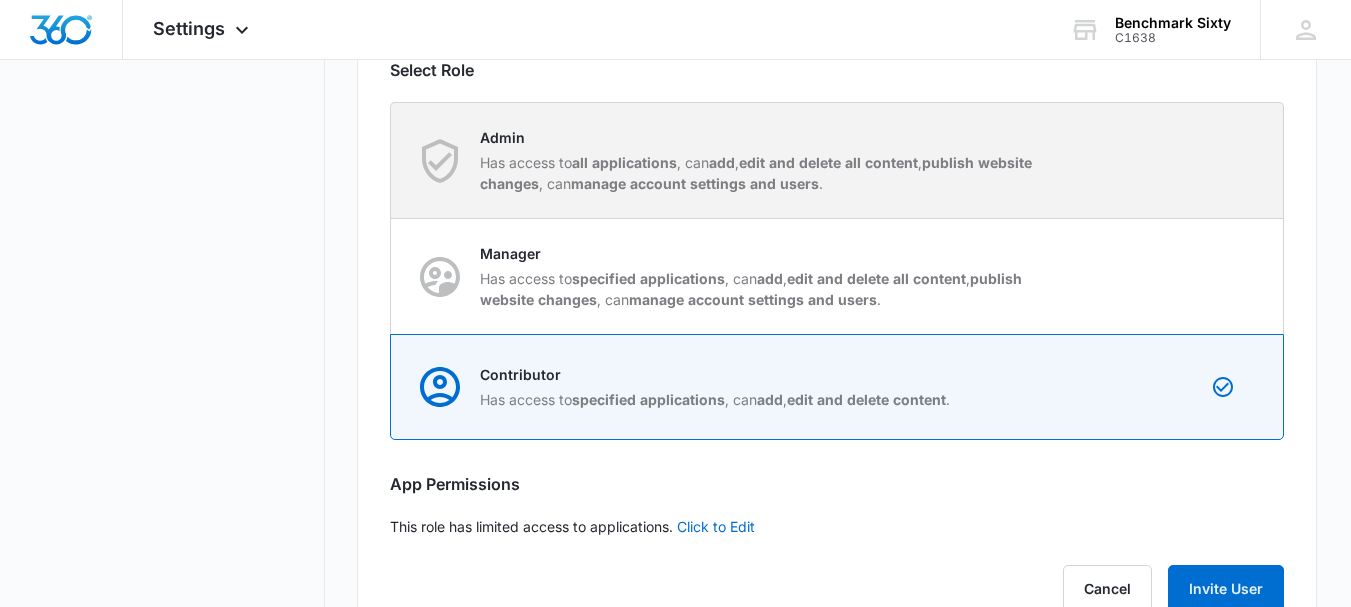 click on "manage account settings and users" at bounding box center (695, 183) 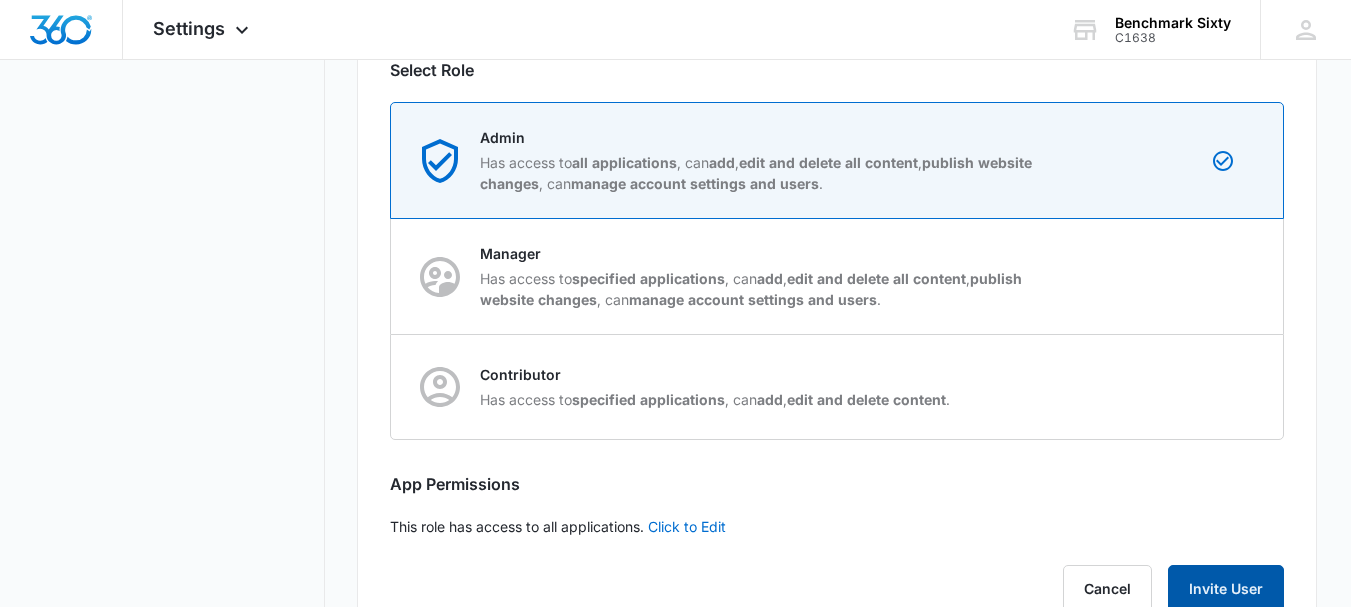 click on "Invite User" at bounding box center (1226, 589) 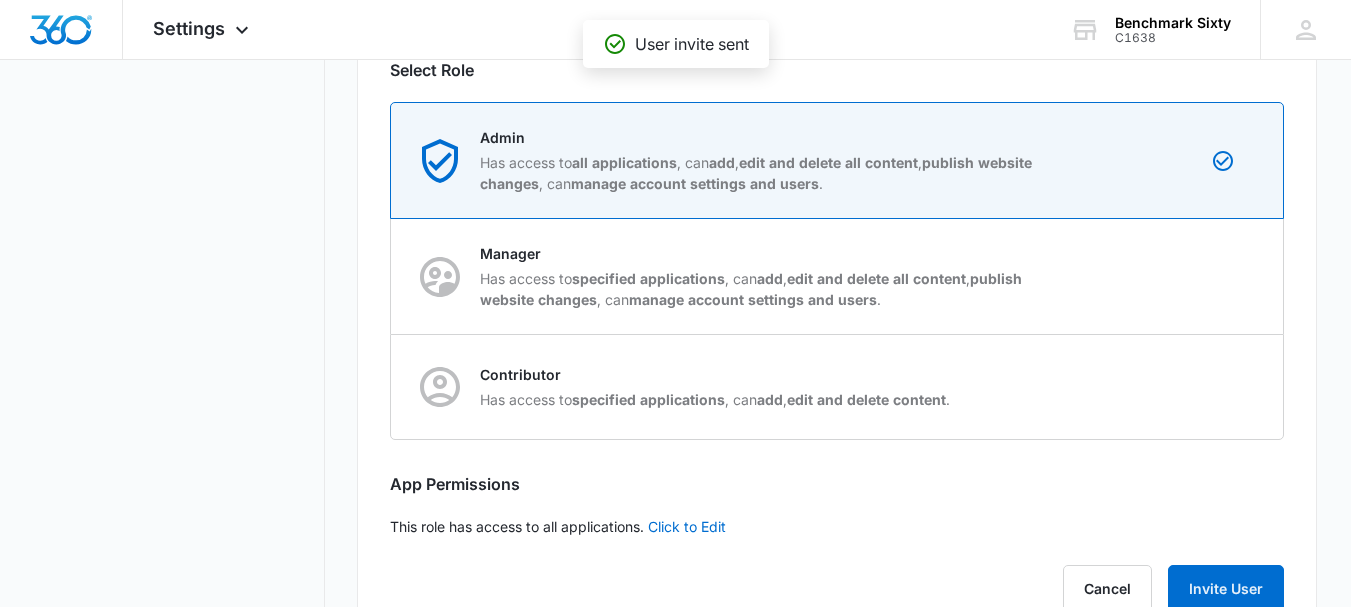 scroll, scrollTop: 0, scrollLeft: 0, axis: both 